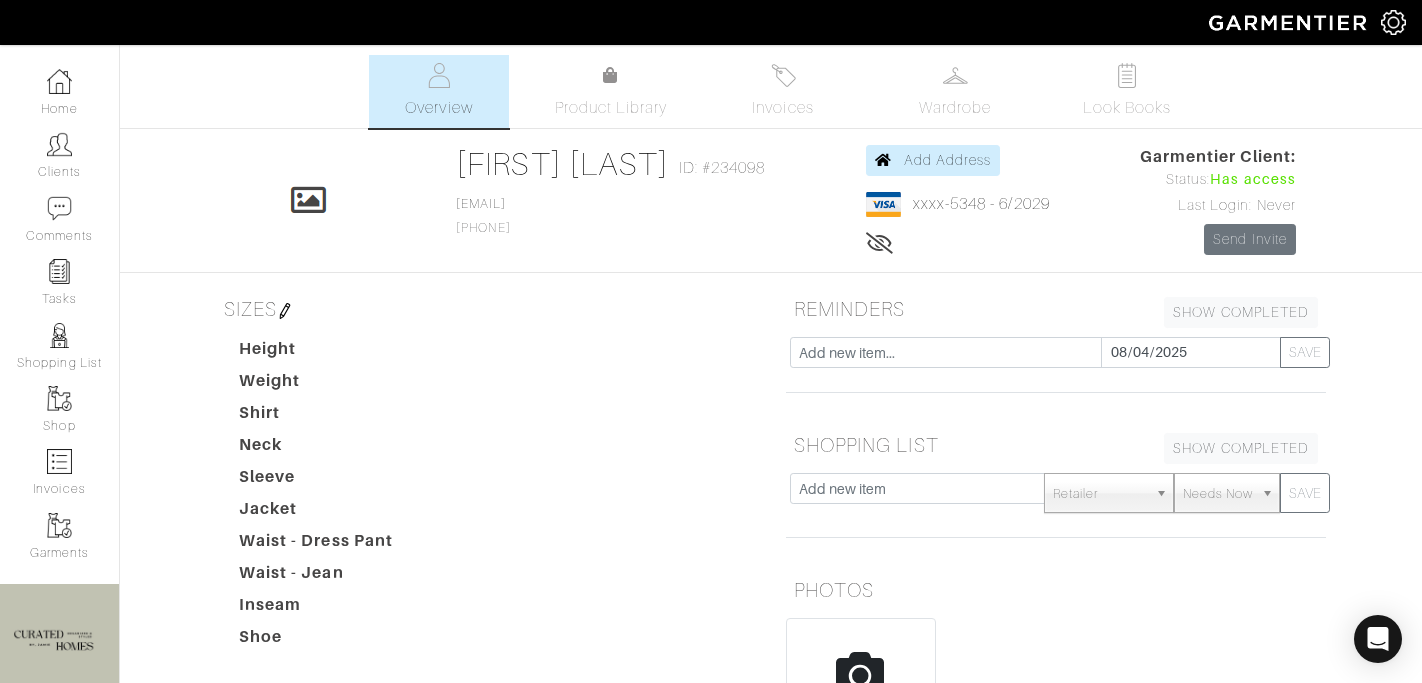 scroll, scrollTop: 0, scrollLeft: 0, axis: both 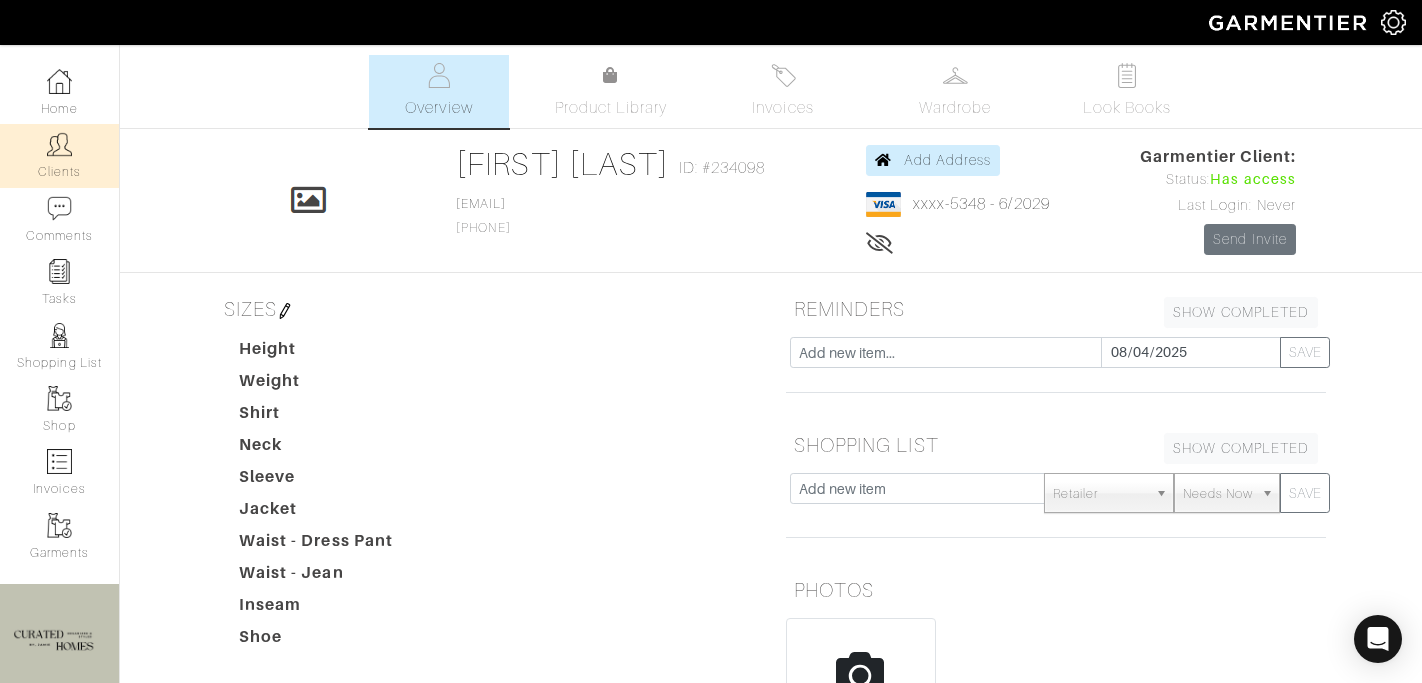 click at bounding box center (59, 144) 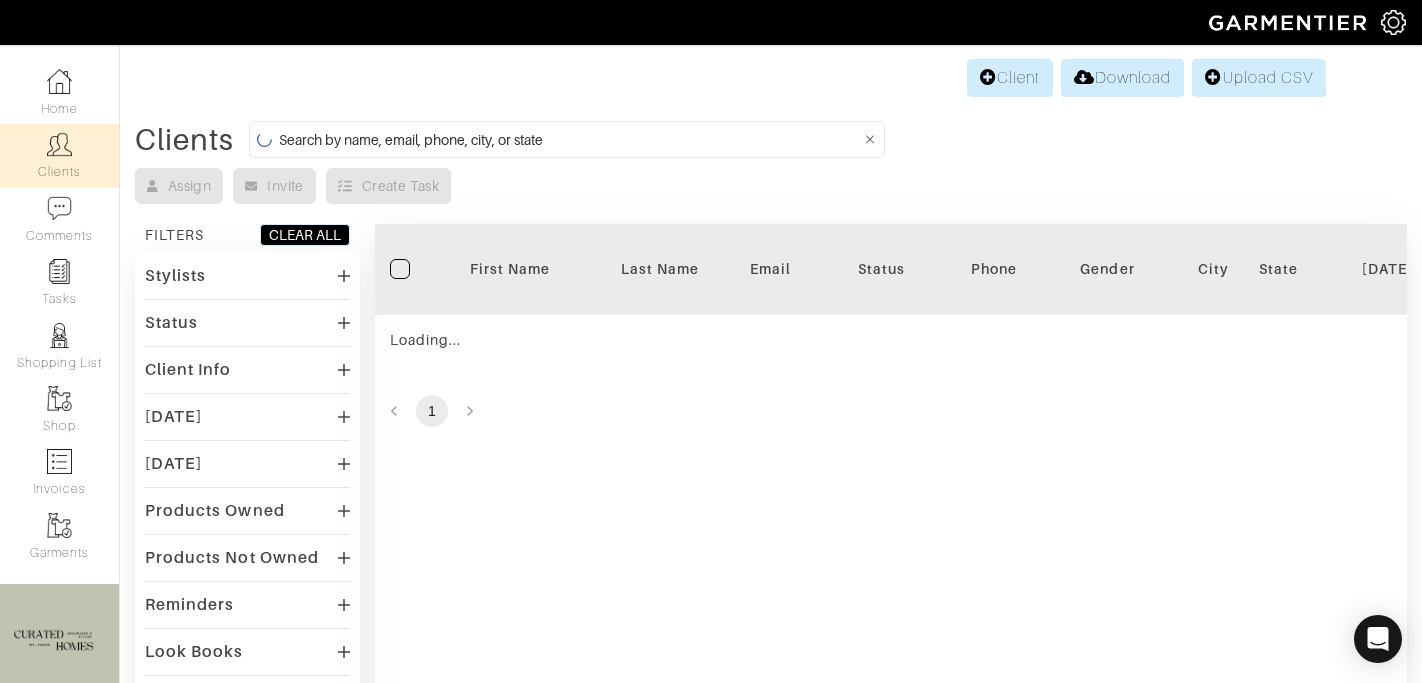click at bounding box center (570, 139) 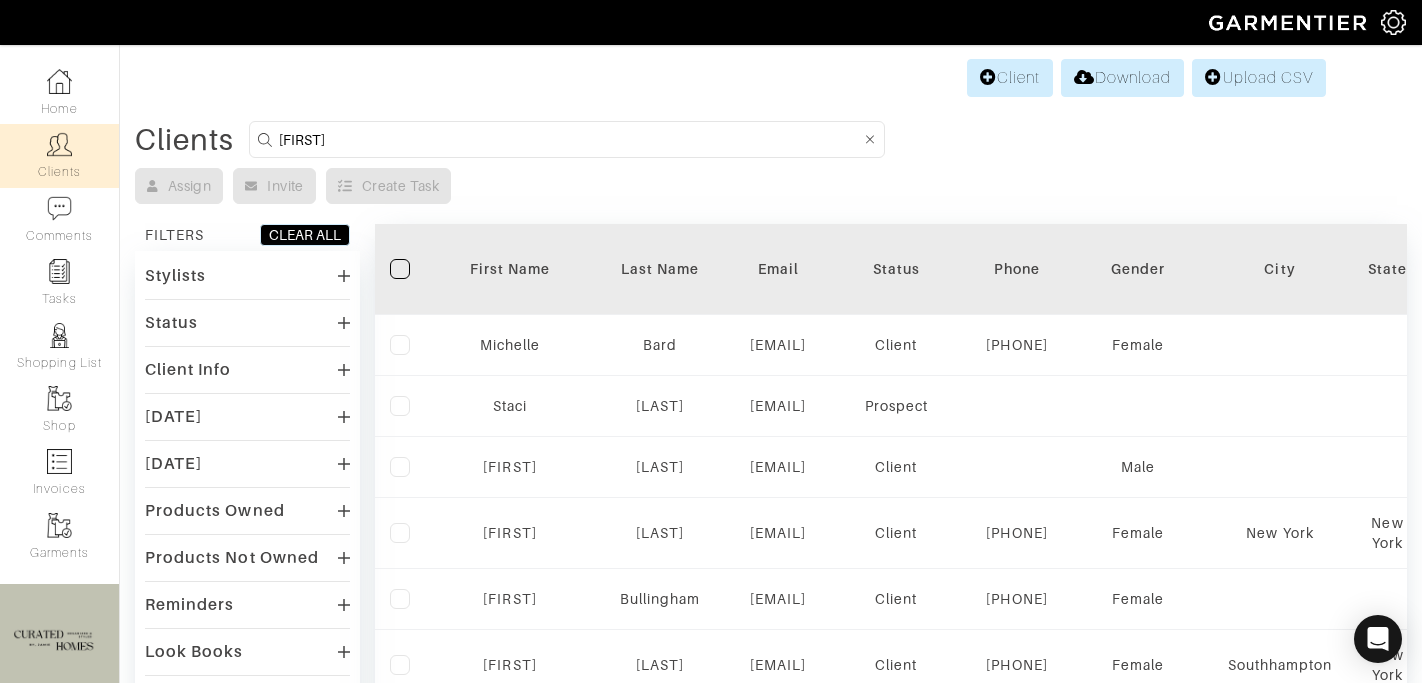 type on "david" 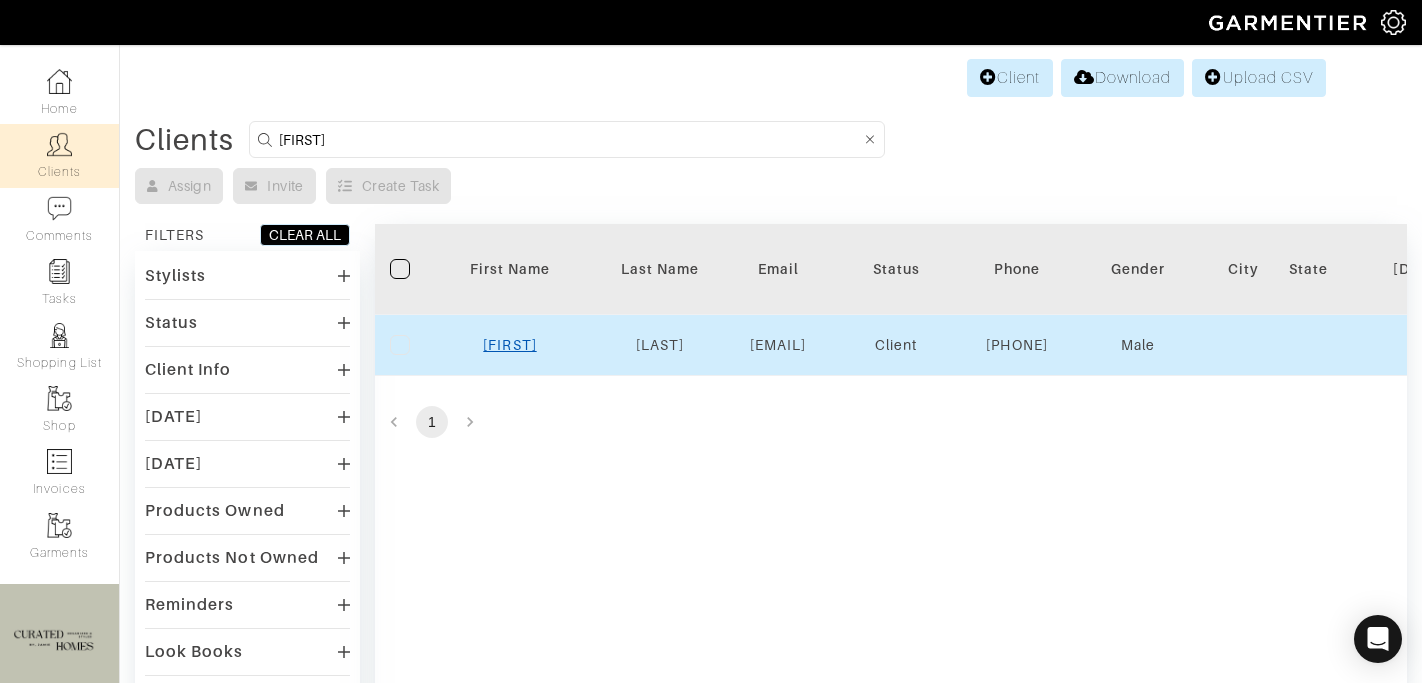 click on "David" at bounding box center (509, 345) 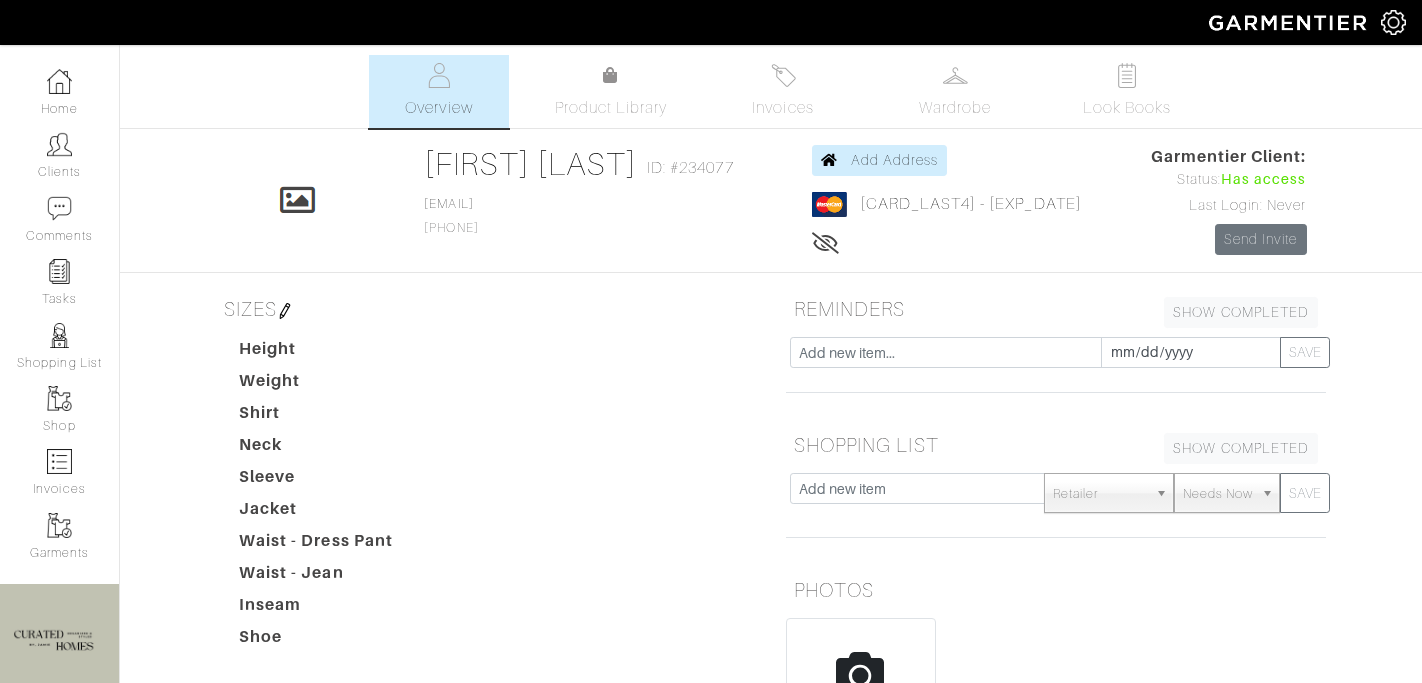 scroll, scrollTop: 0, scrollLeft: 0, axis: both 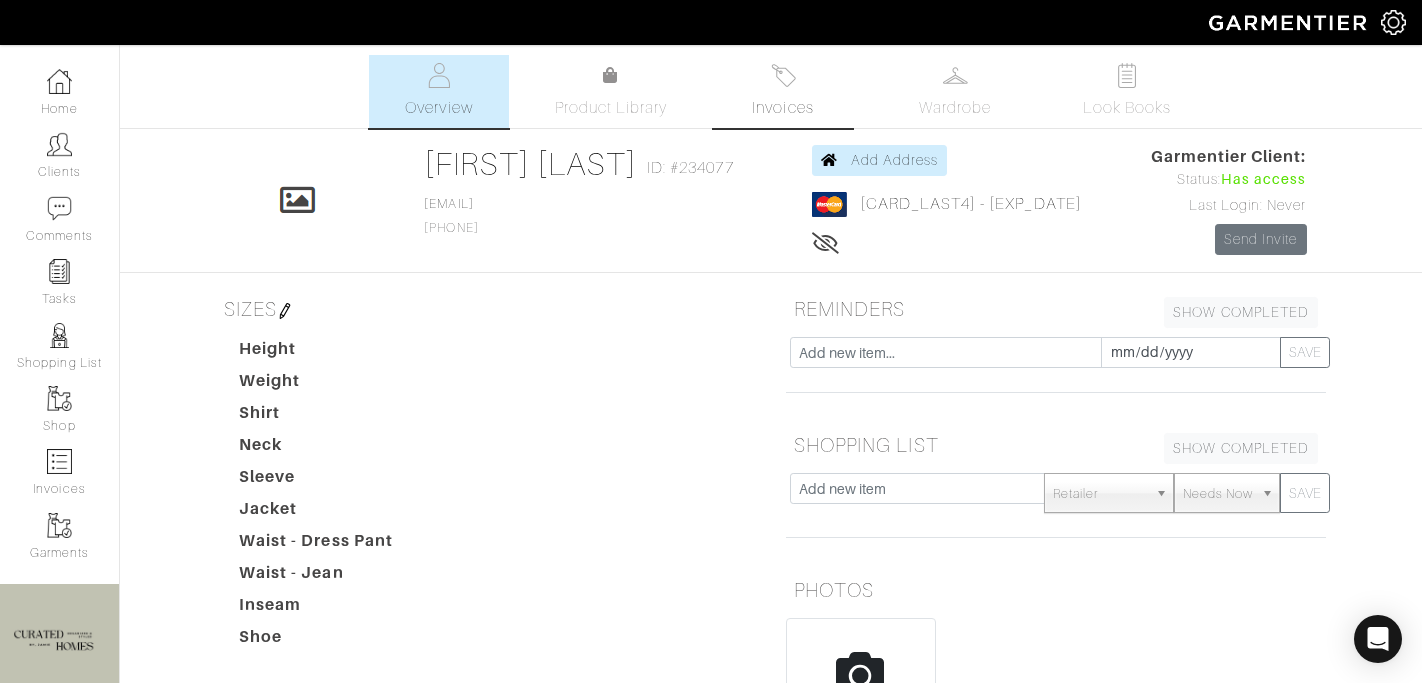 click on "Invoices" at bounding box center [783, 91] 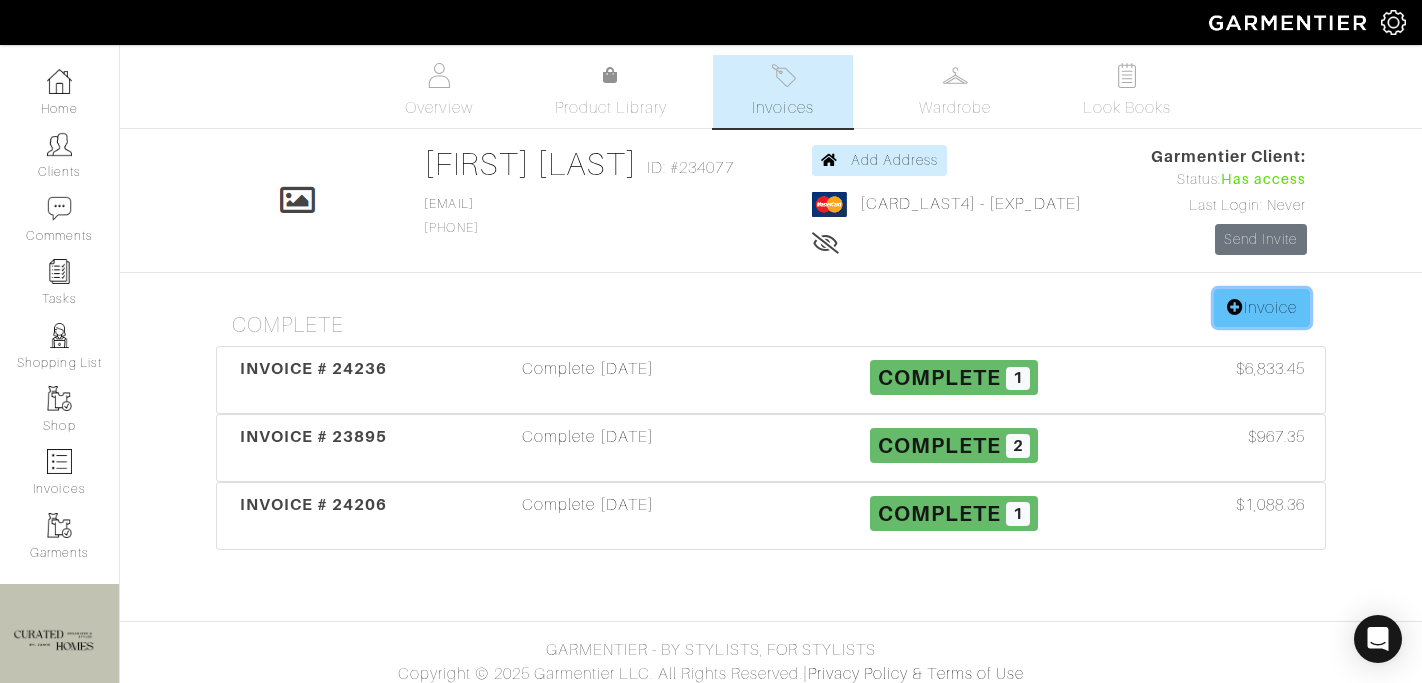 click on "Invoice" at bounding box center (1262, 308) 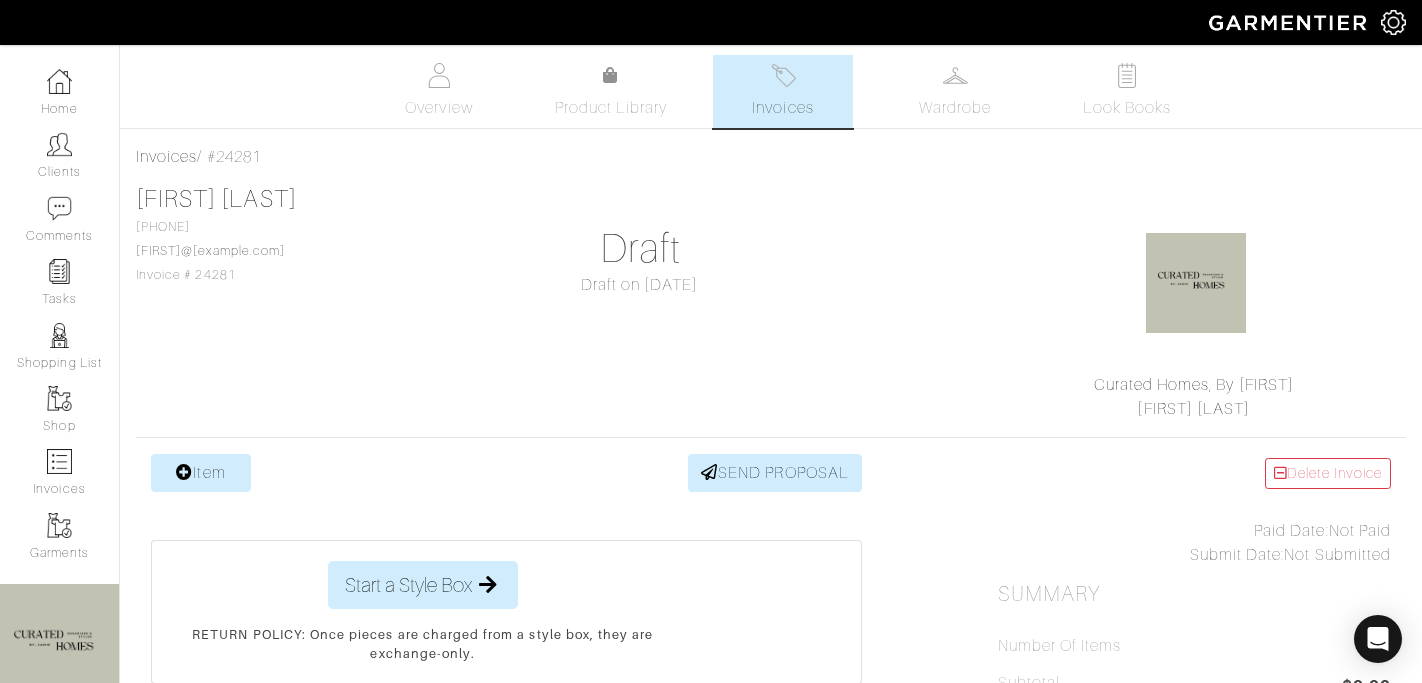 scroll, scrollTop: 0, scrollLeft: 0, axis: both 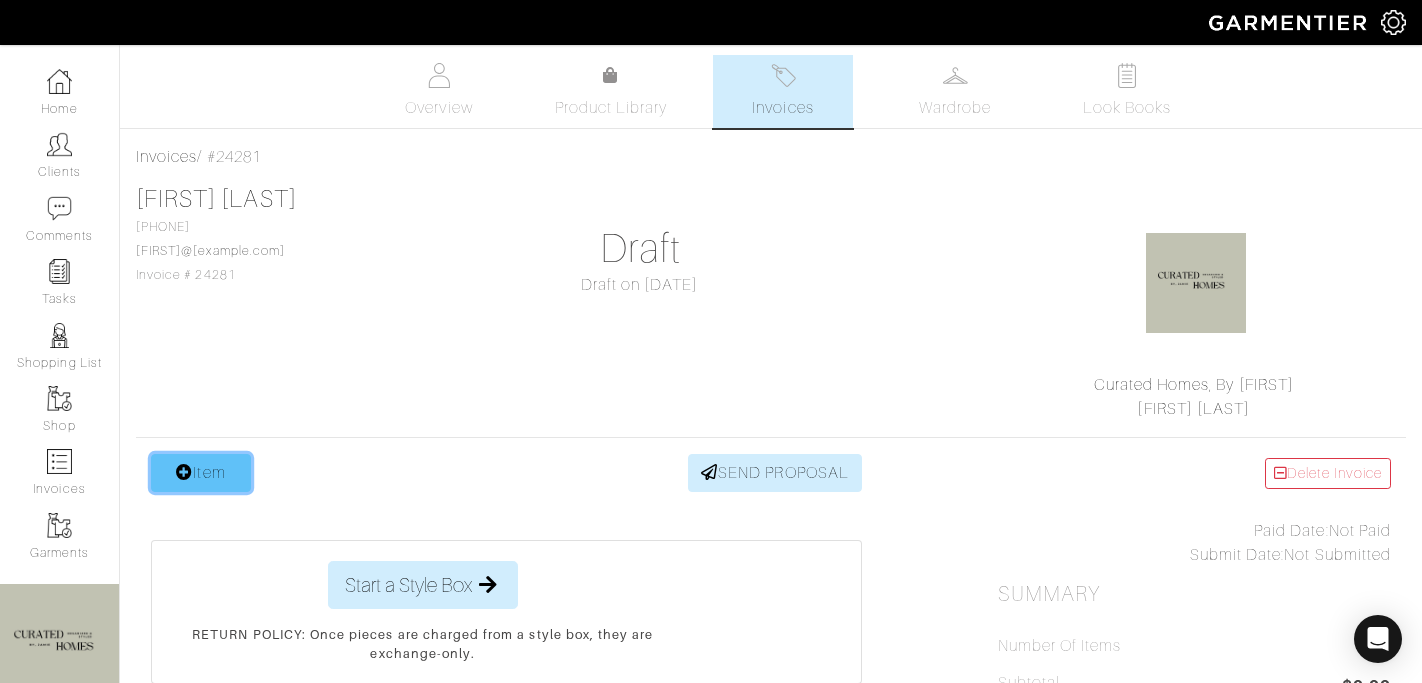 click on "Item" at bounding box center [201, 473] 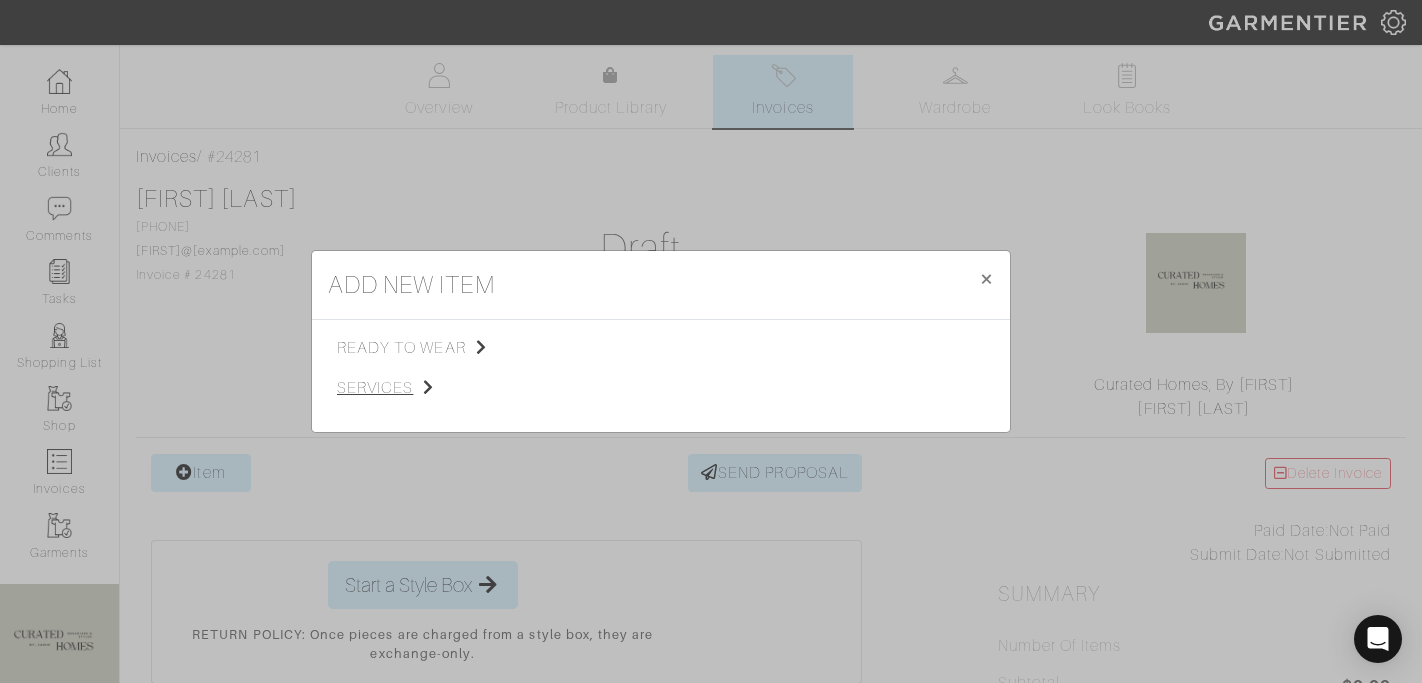 click at bounding box center (428, 387) 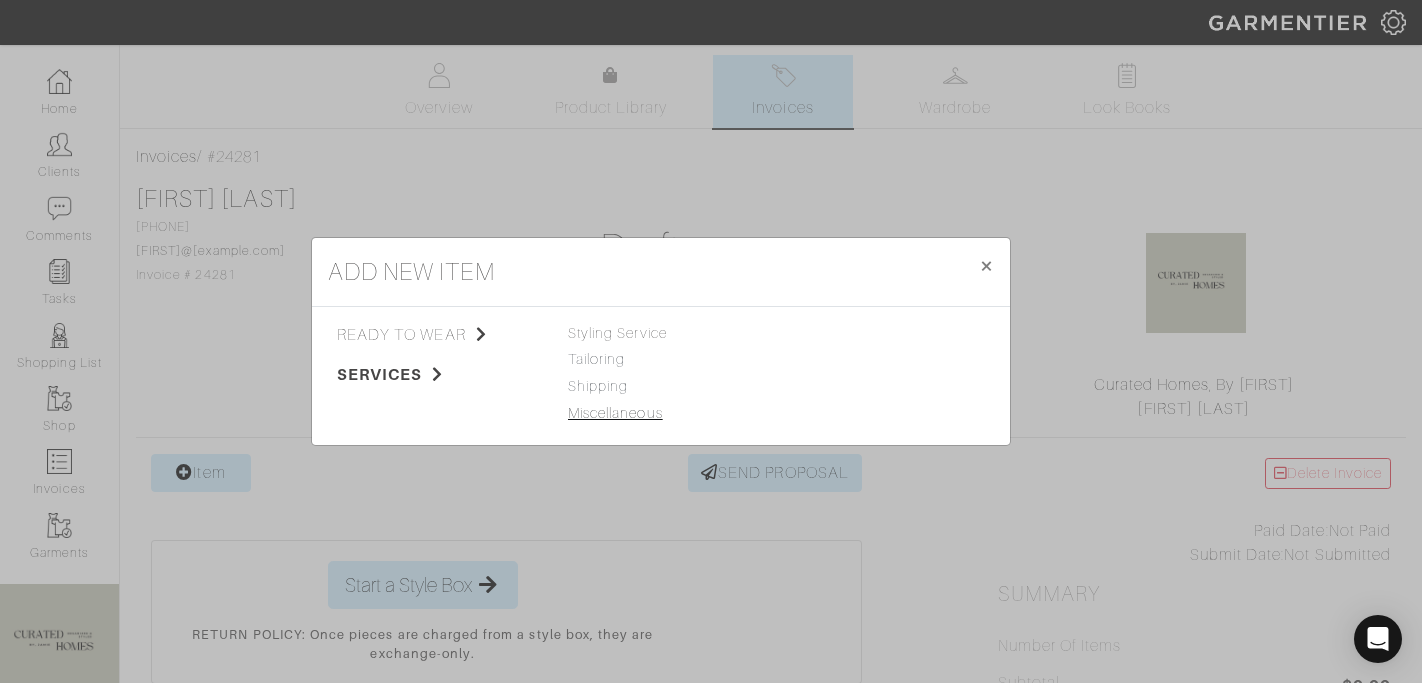 click on "Miscellaneous" at bounding box center [615, 413] 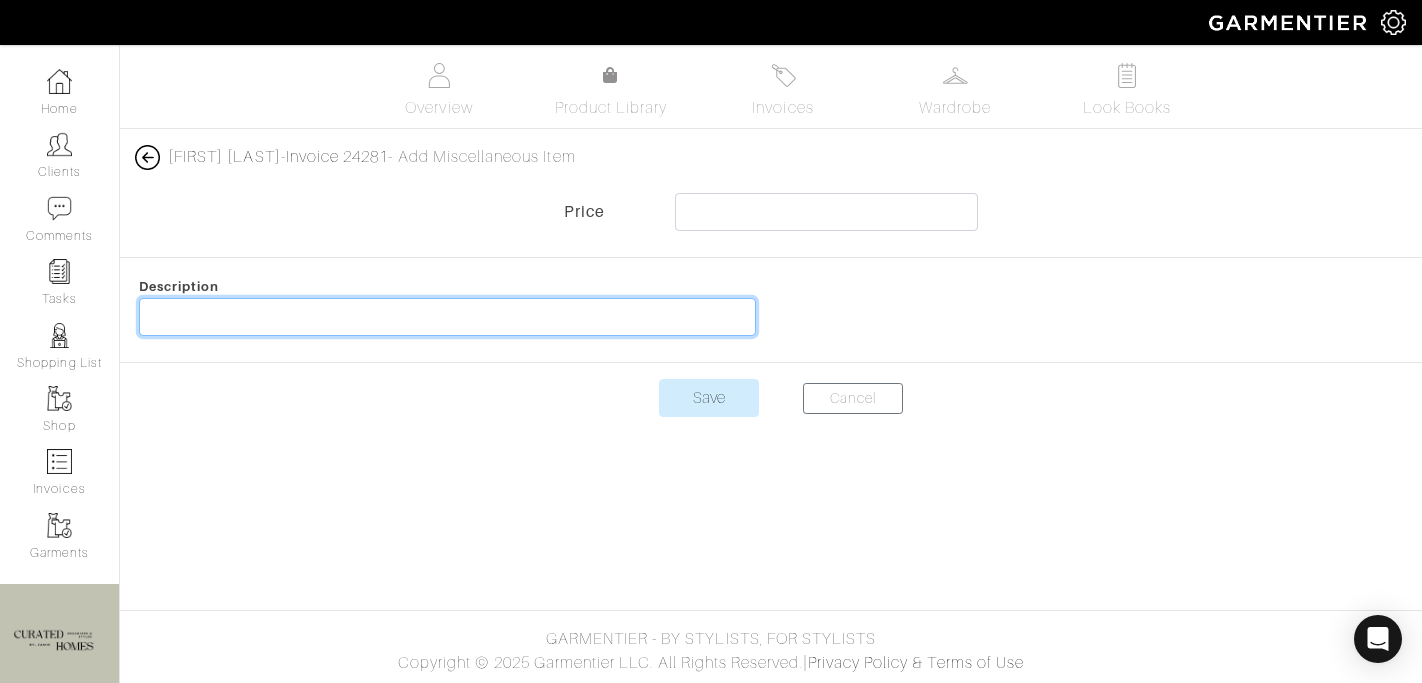 click at bounding box center (447, 317) 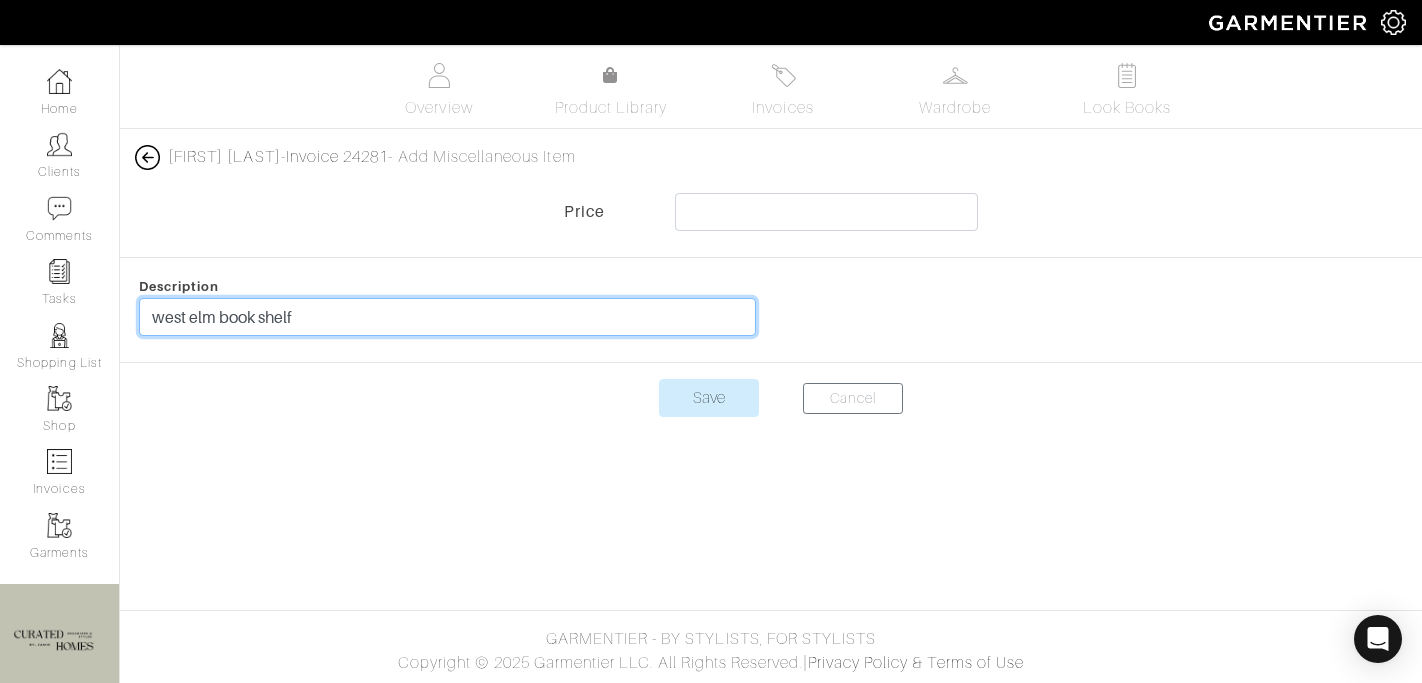 type on "west elm book shelf" 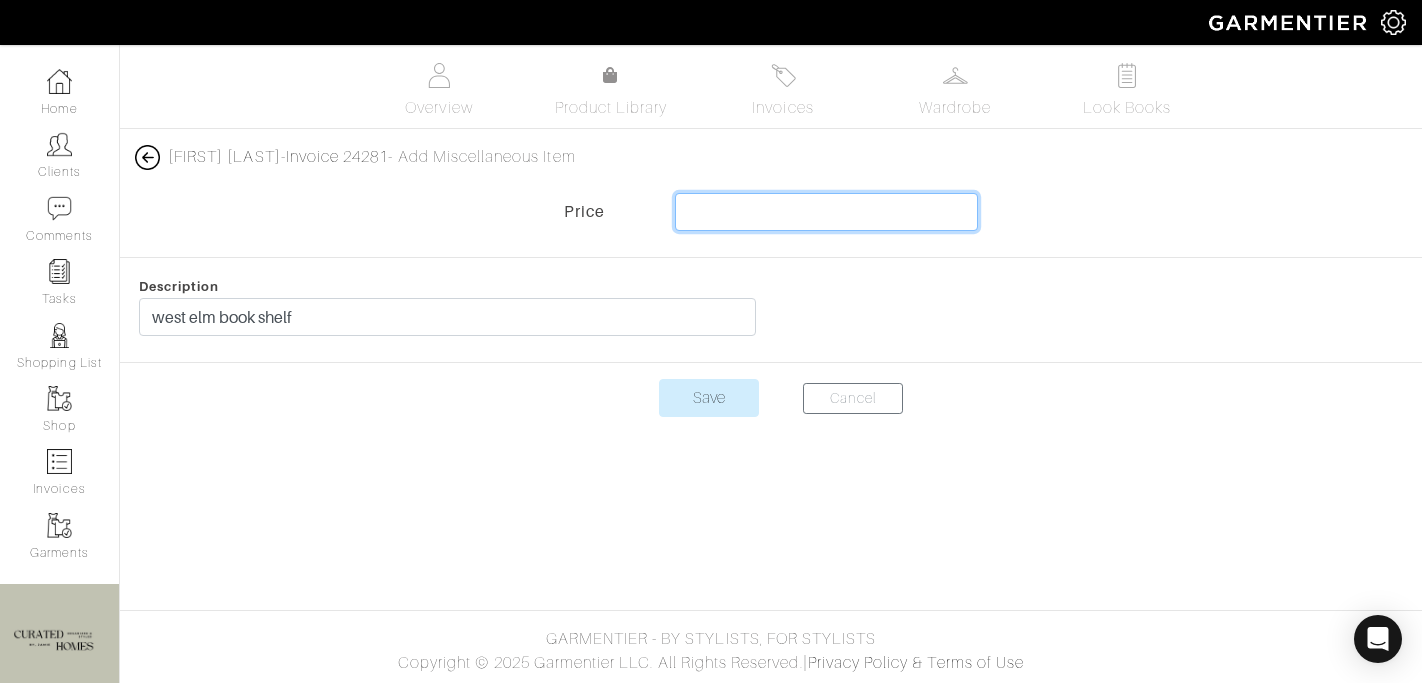 click at bounding box center (826, 212) 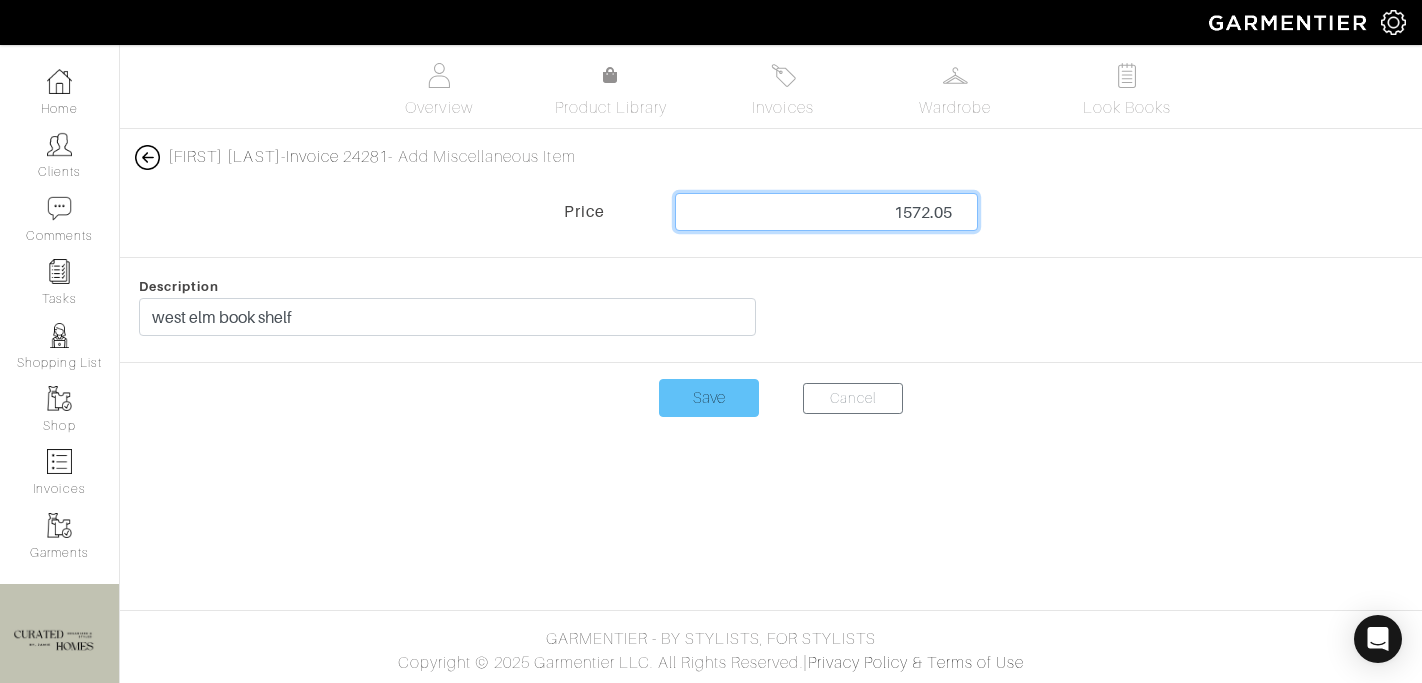type on "1572.05" 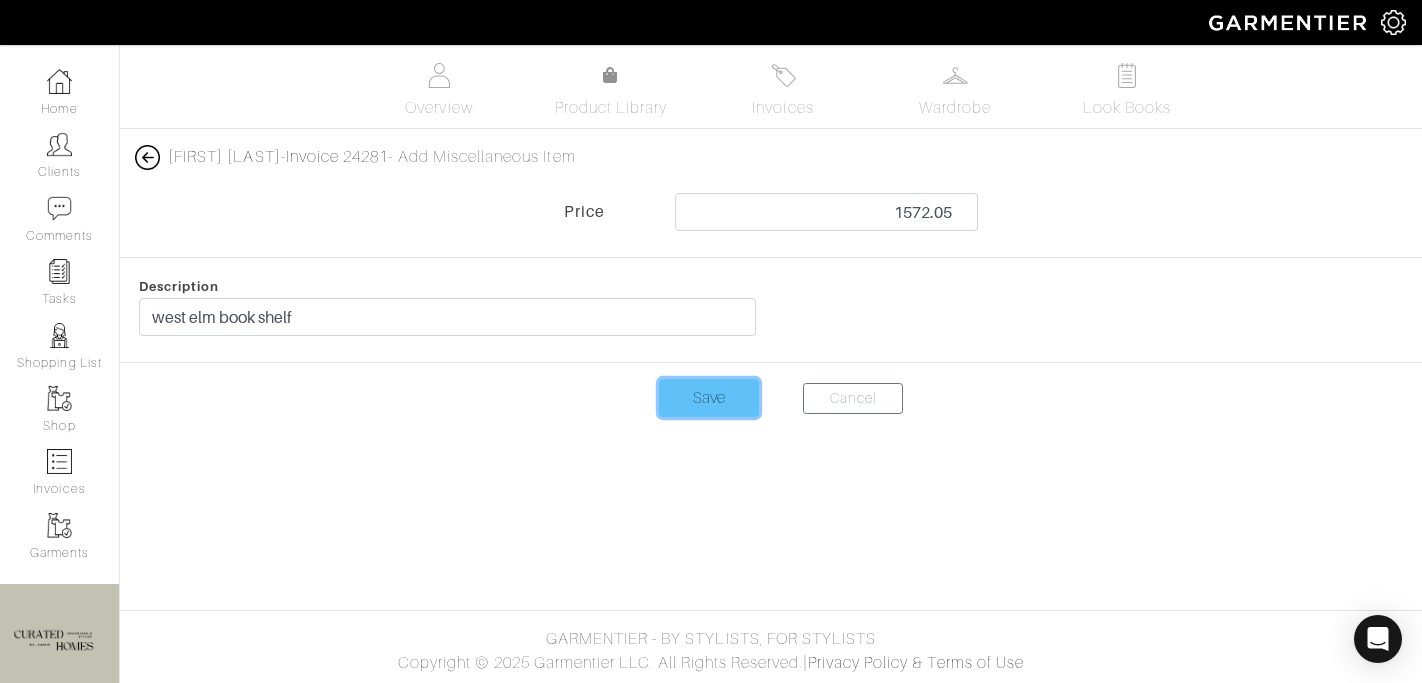 click on "Save" at bounding box center [709, 398] 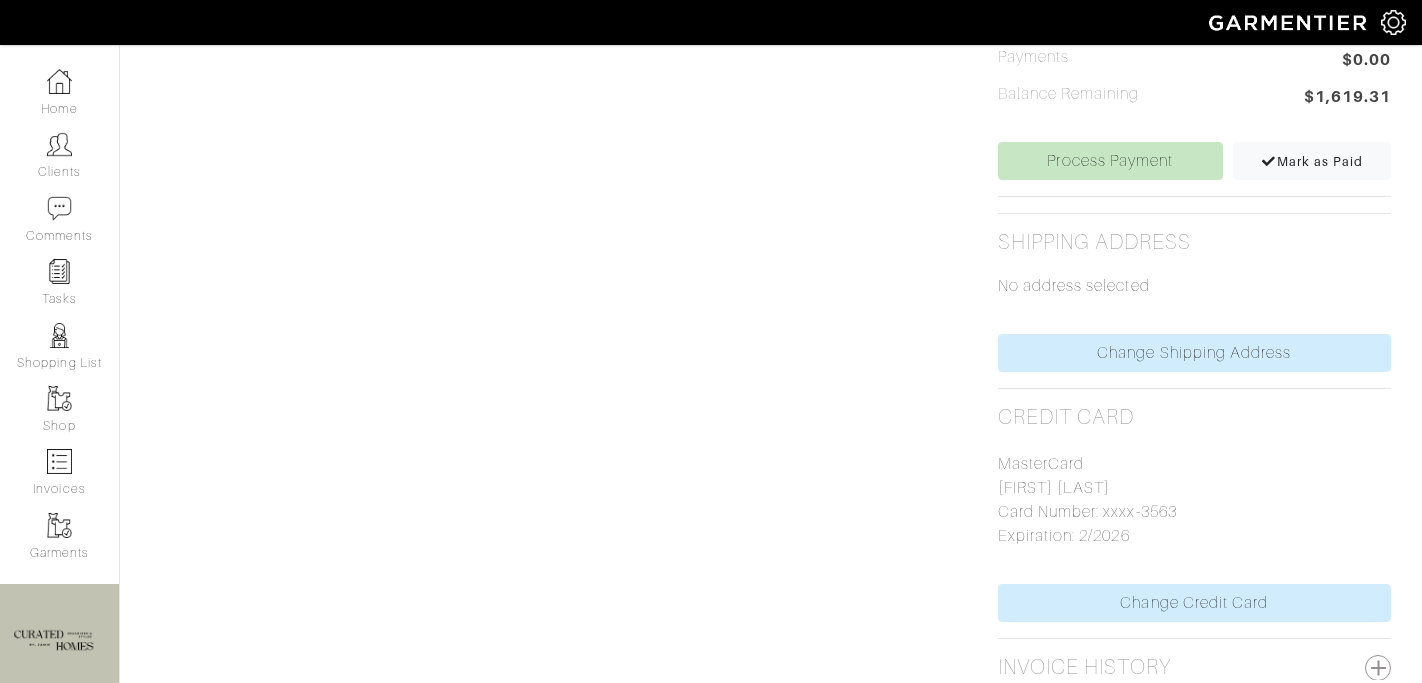 scroll, scrollTop: 804, scrollLeft: 0, axis: vertical 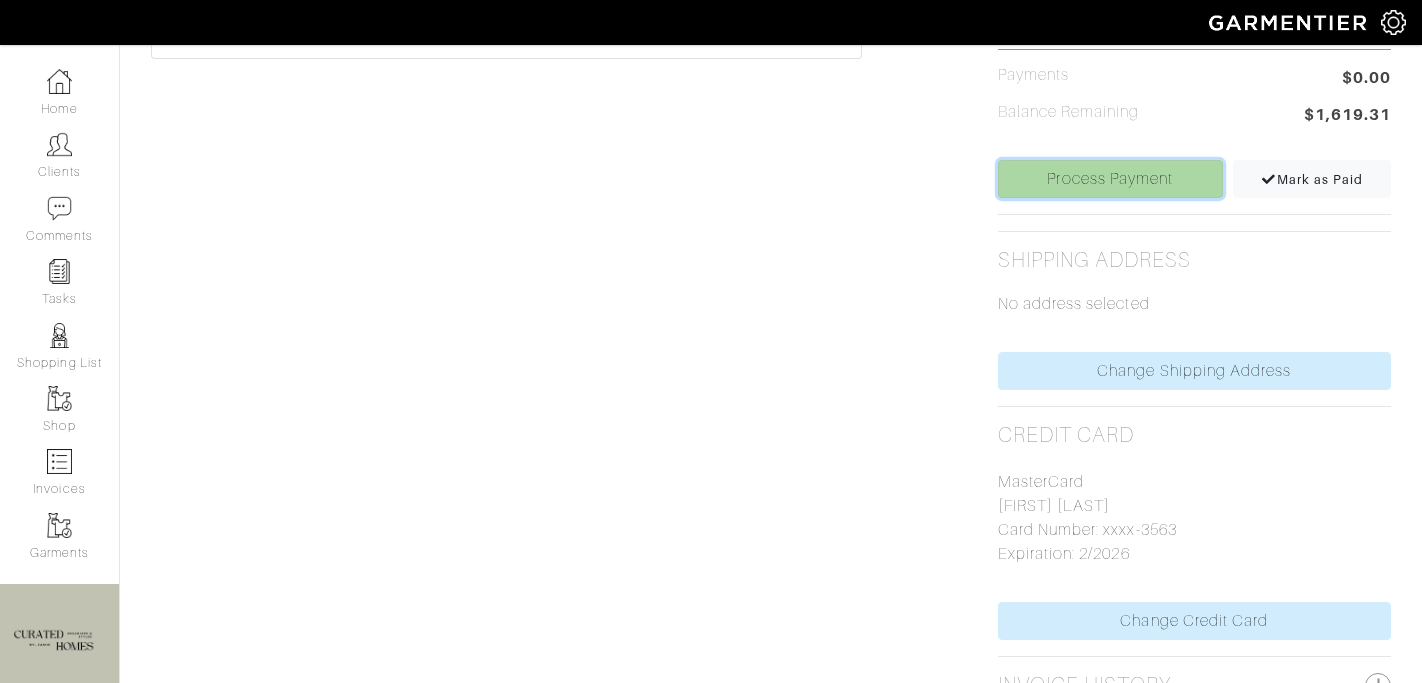 click on "Process Payment" at bounding box center (1110, 179) 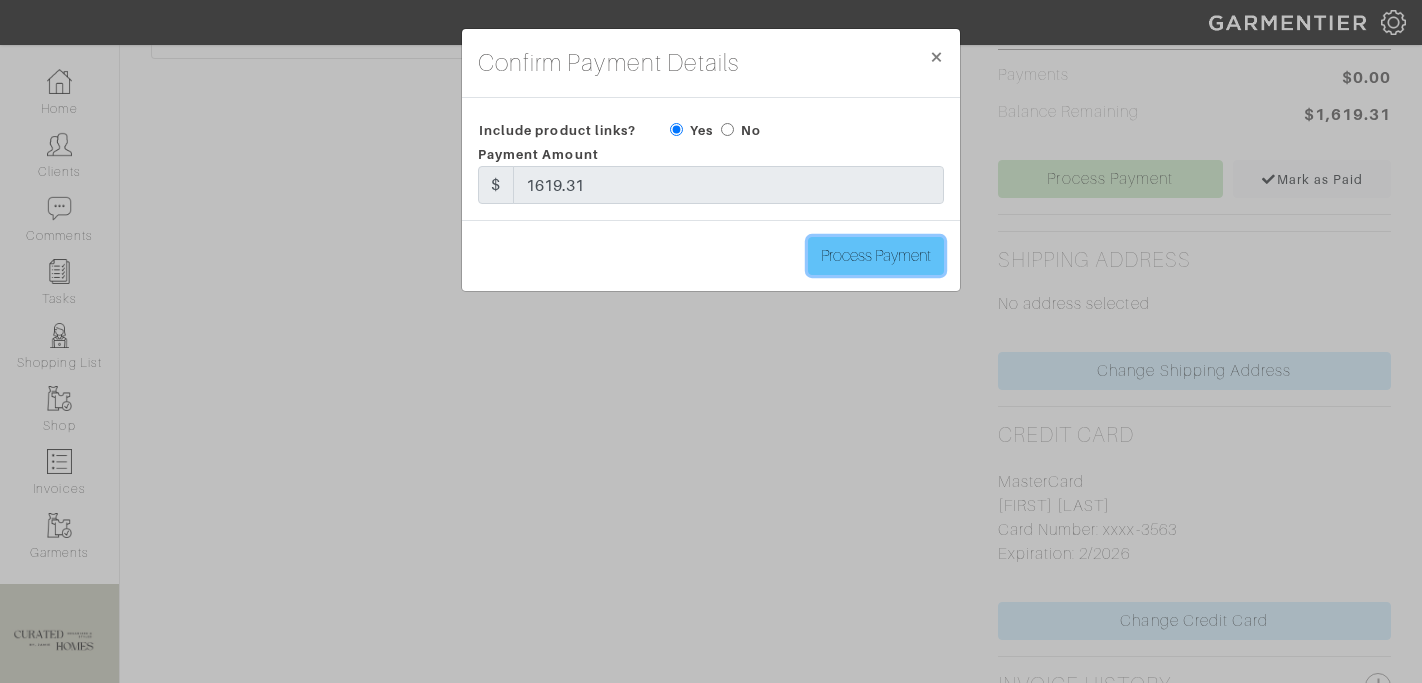 click on "Process Payment" at bounding box center [876, 256] 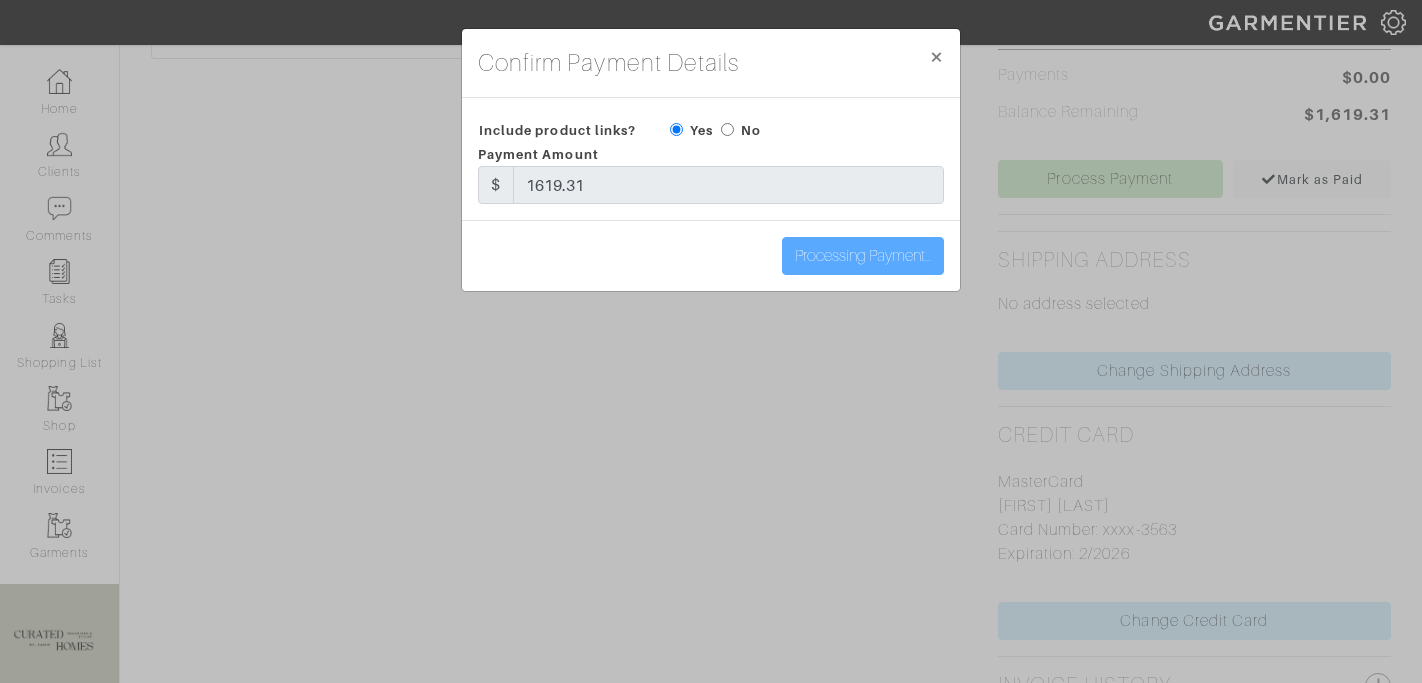 type on "Process Payment" 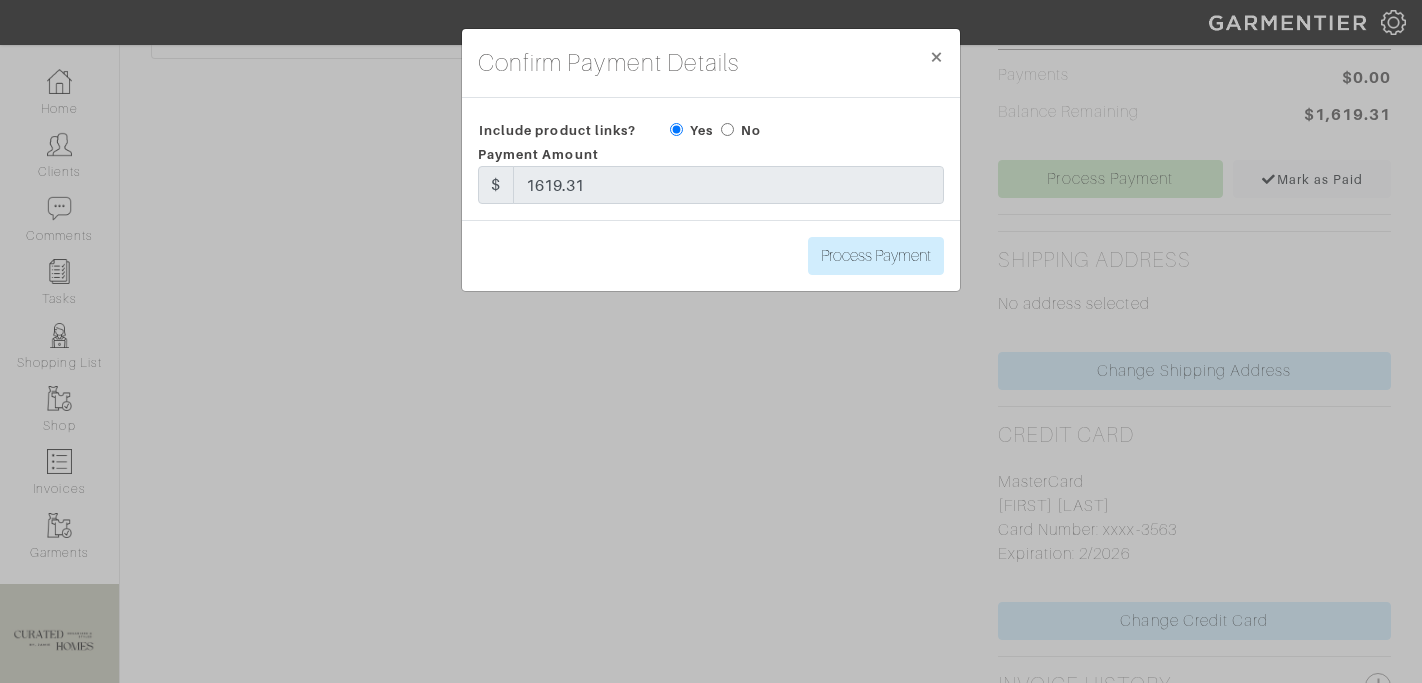 scroll, scrollTop: 0, scrollLeft: 0, axis: both 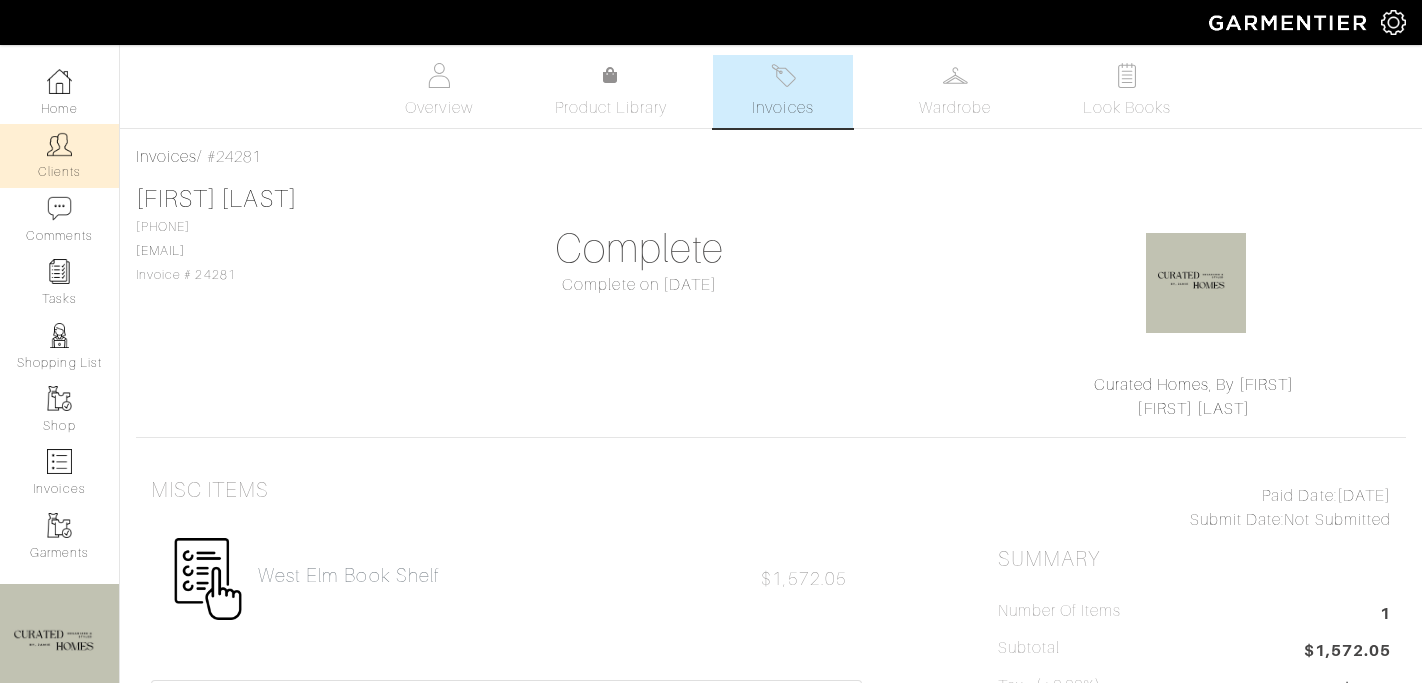 click at bounding box center (59, 144) 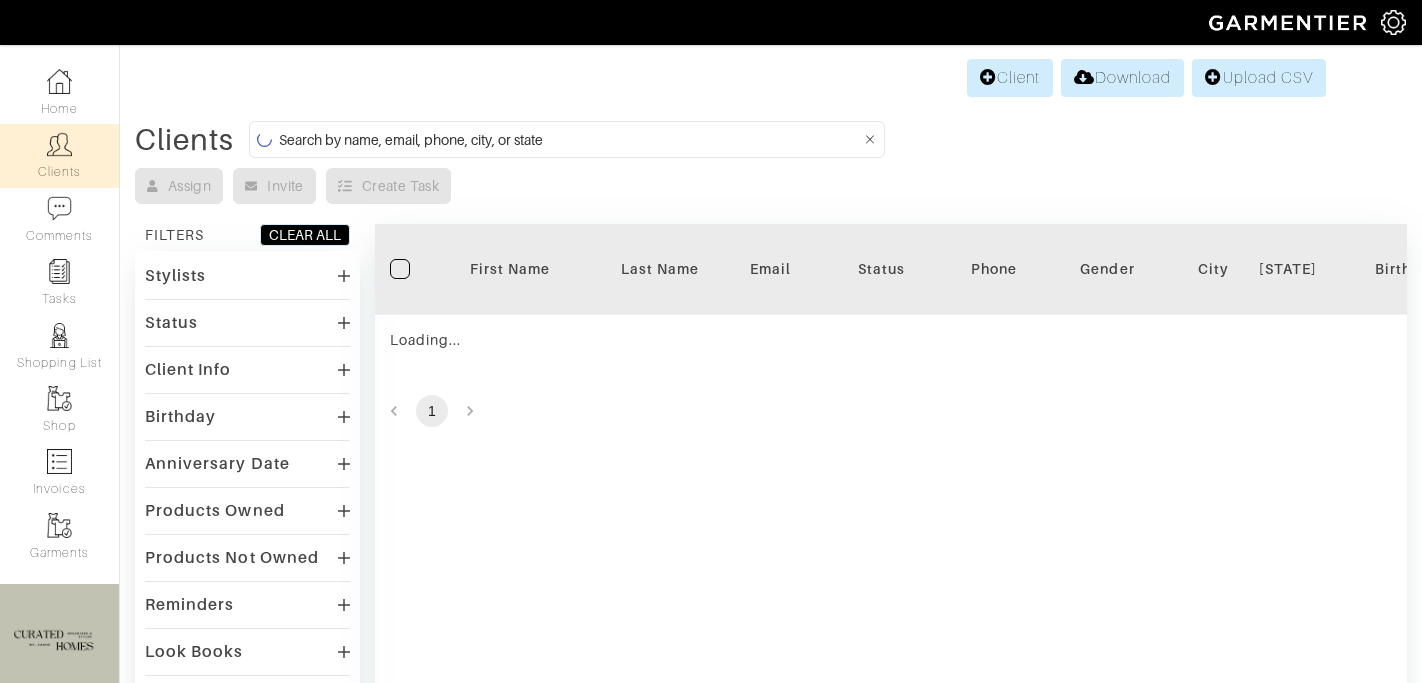 click at bounding box center [570, 139] 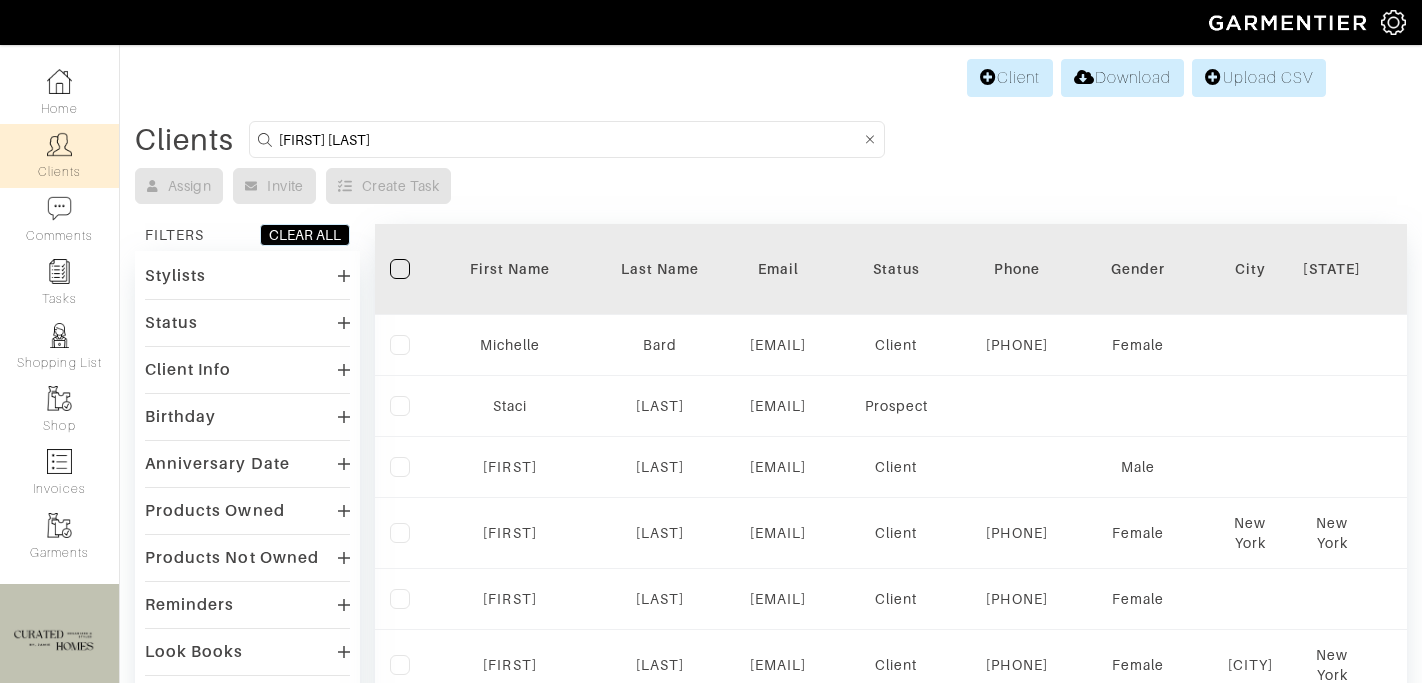 type on "ben hawn" 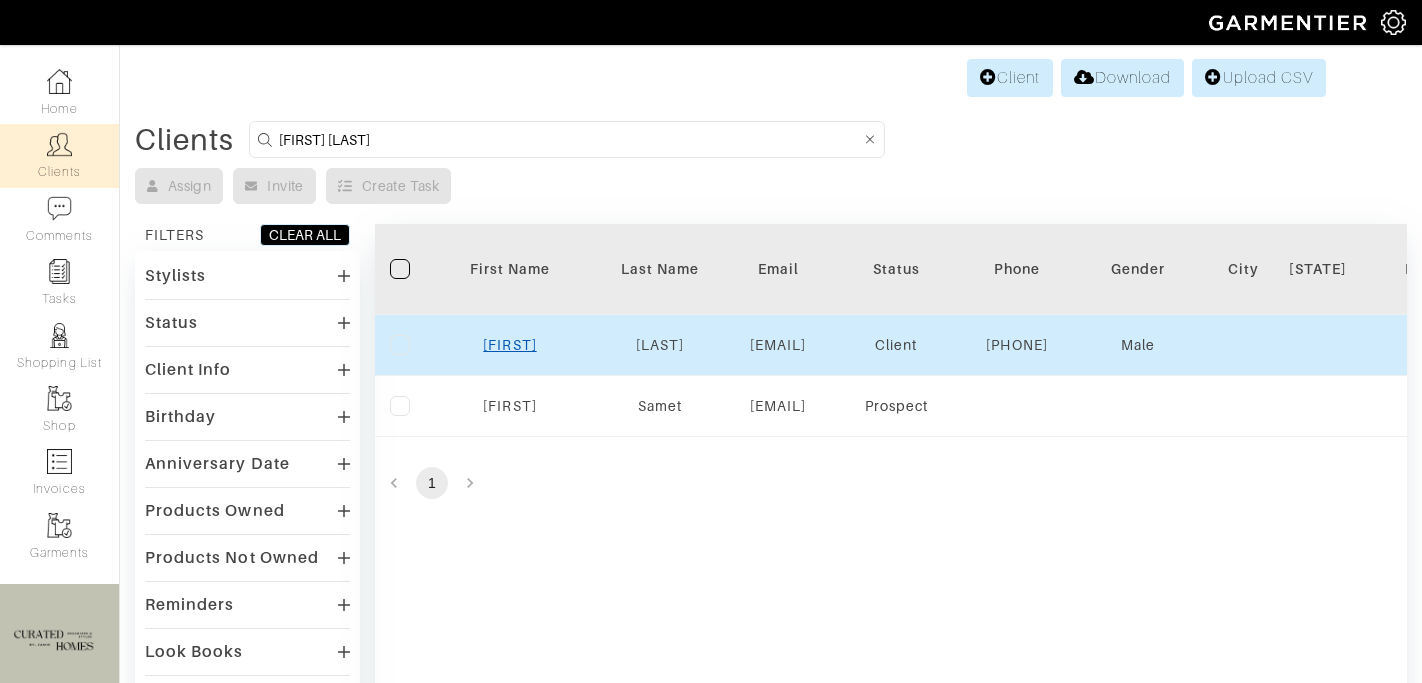 click on "Ben" at bounding box center (509, 345) 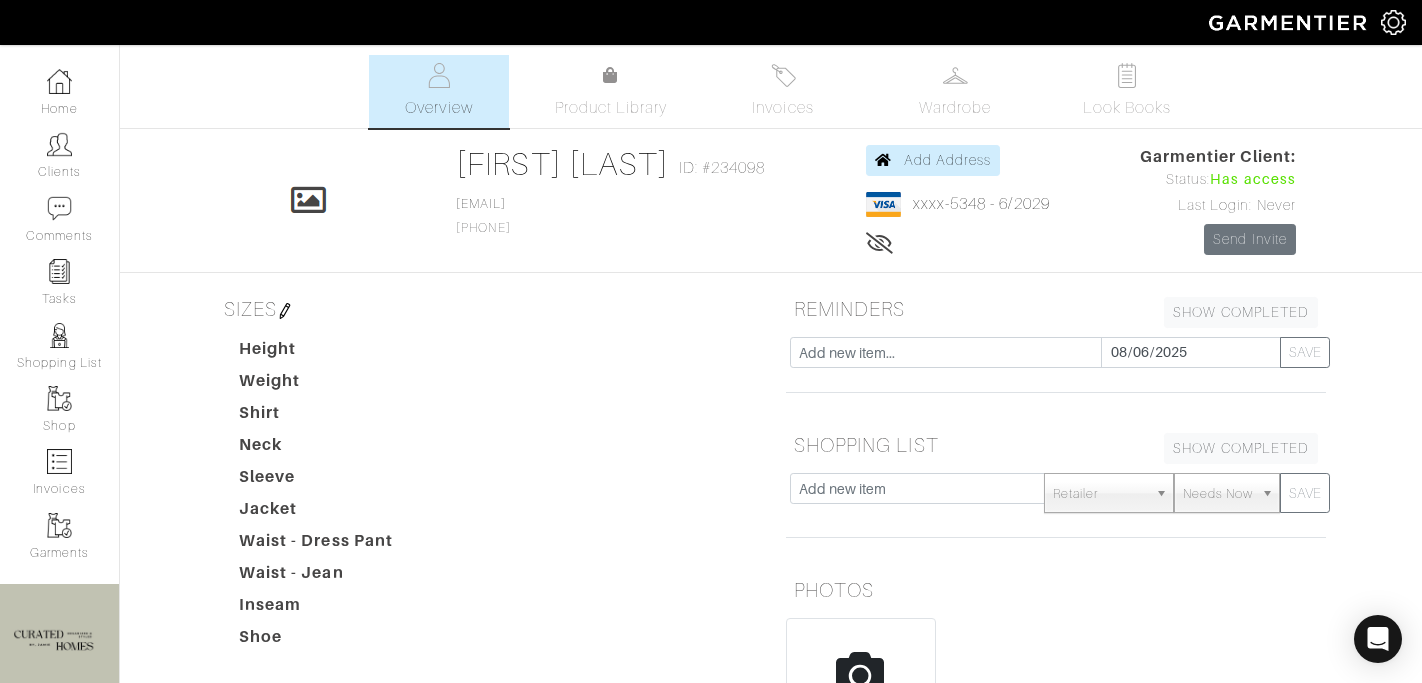 scroll, scrollTop: 0, scrollLeft: 0, axis: both 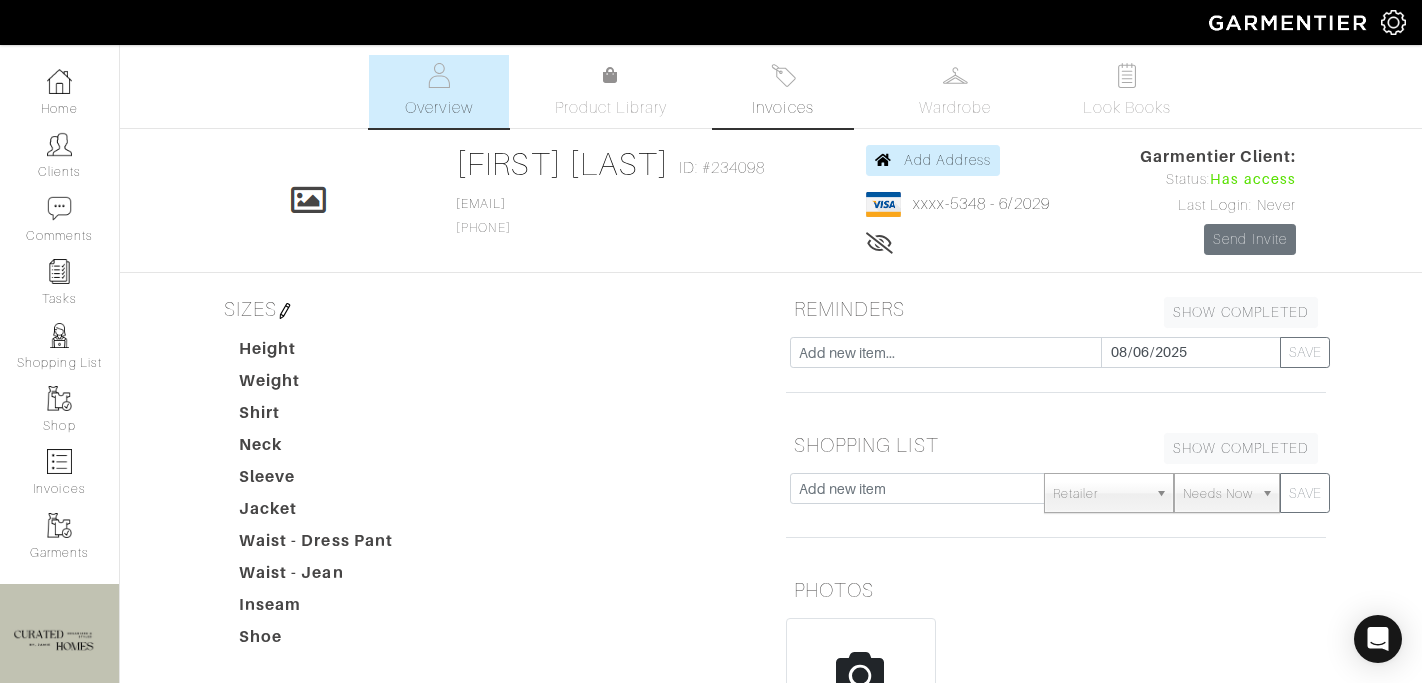 click on "Invoices" at bounding box center [782, 108] 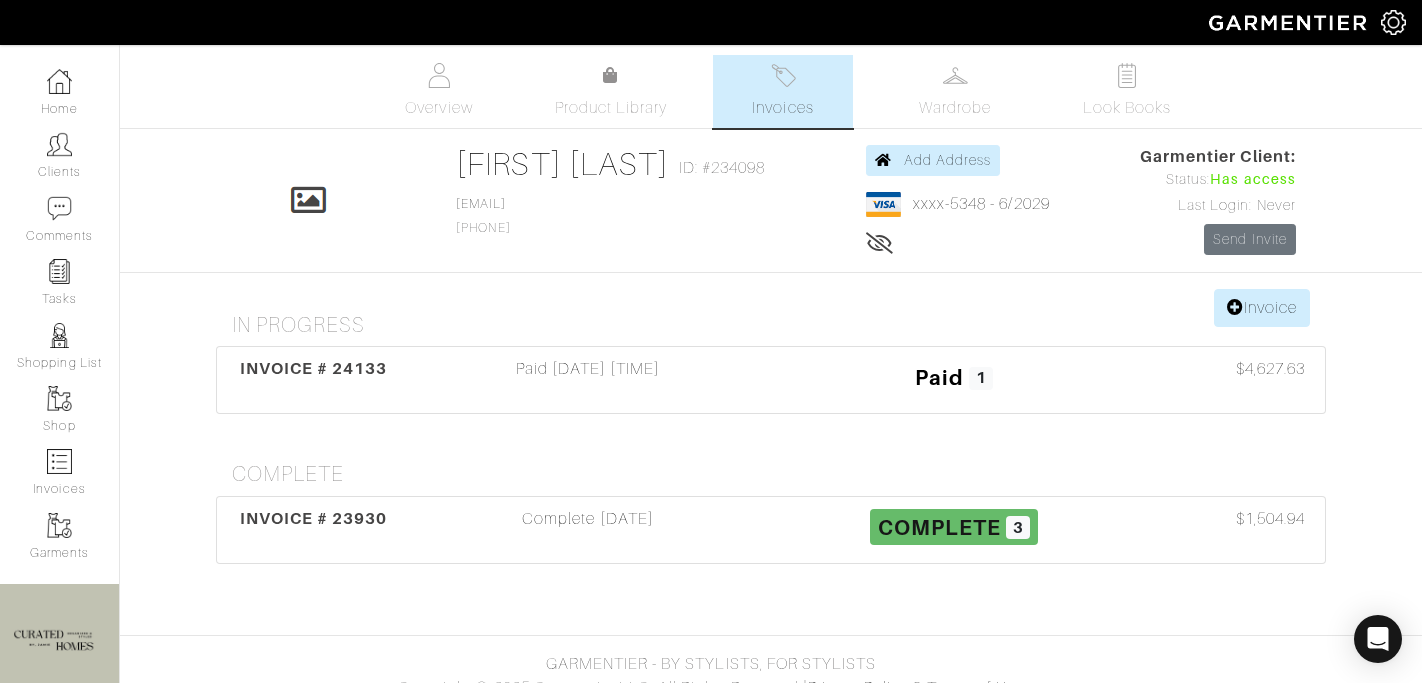 scroll, scrollTop: 25, scrollLeft: 0, axis: vertical 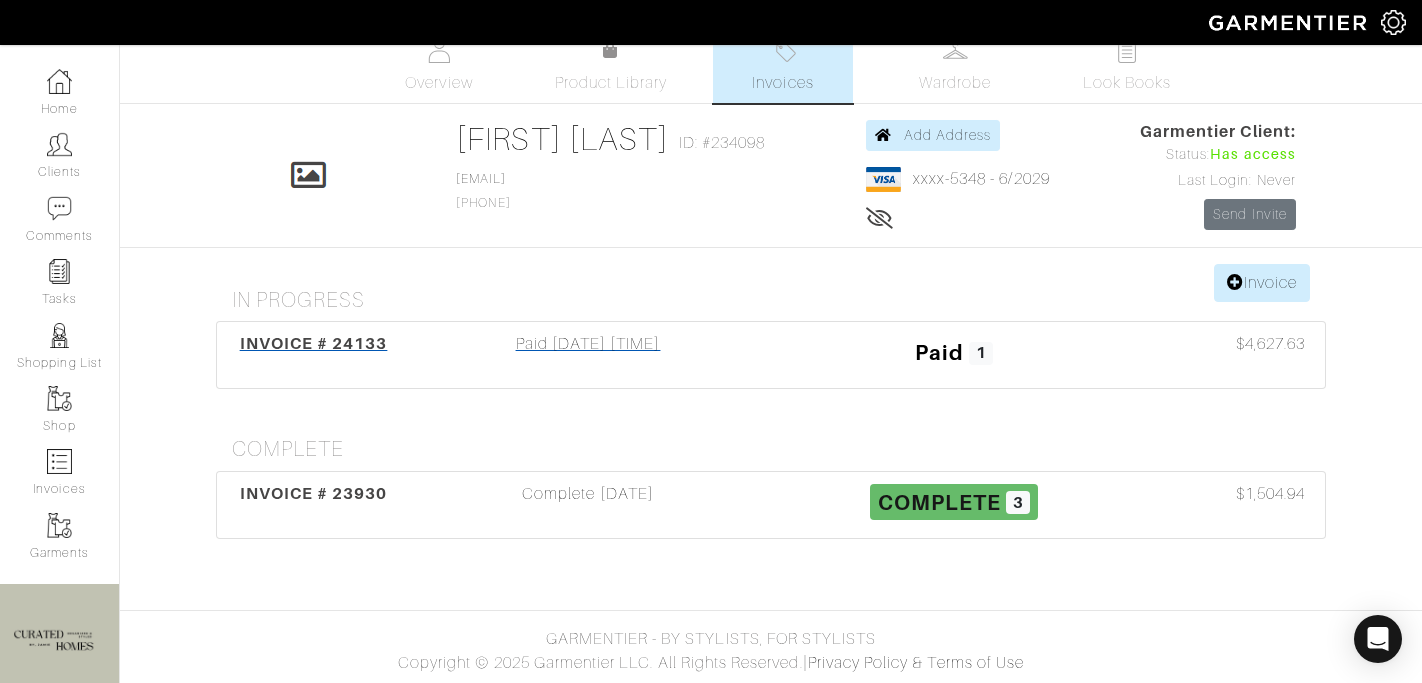 click on "Paid [DATE] [TIME]" at bounding box center (588, 355) 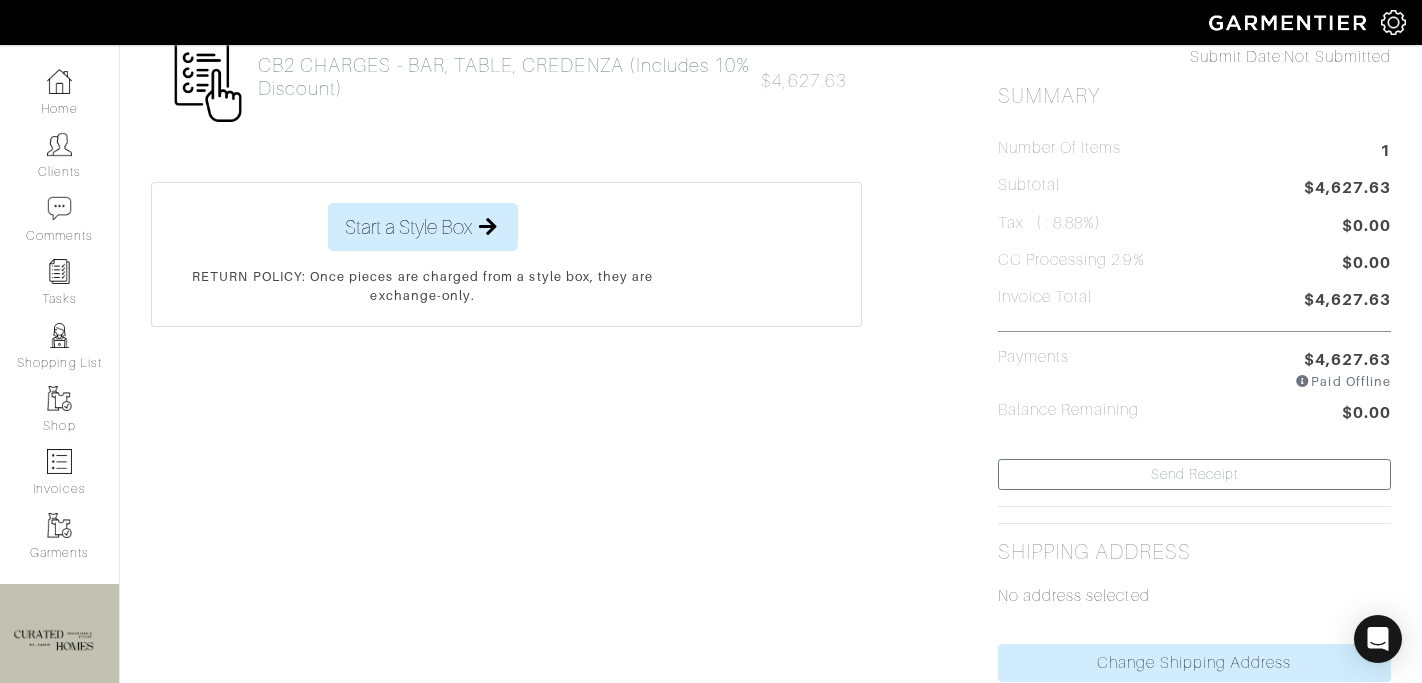 scroll, scrollTop: 862, scrollLeft: 0, axis: vertical 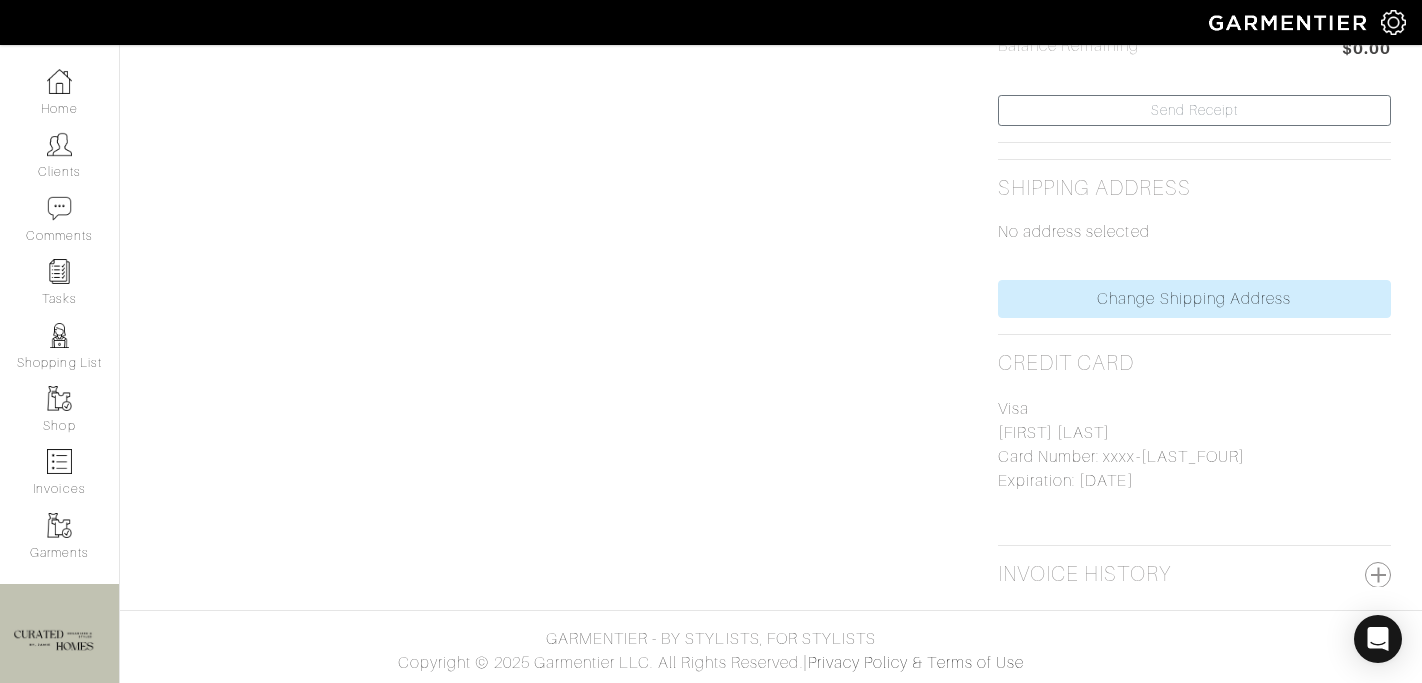 click on "Invoice History" at bounding box center [1085, 574] 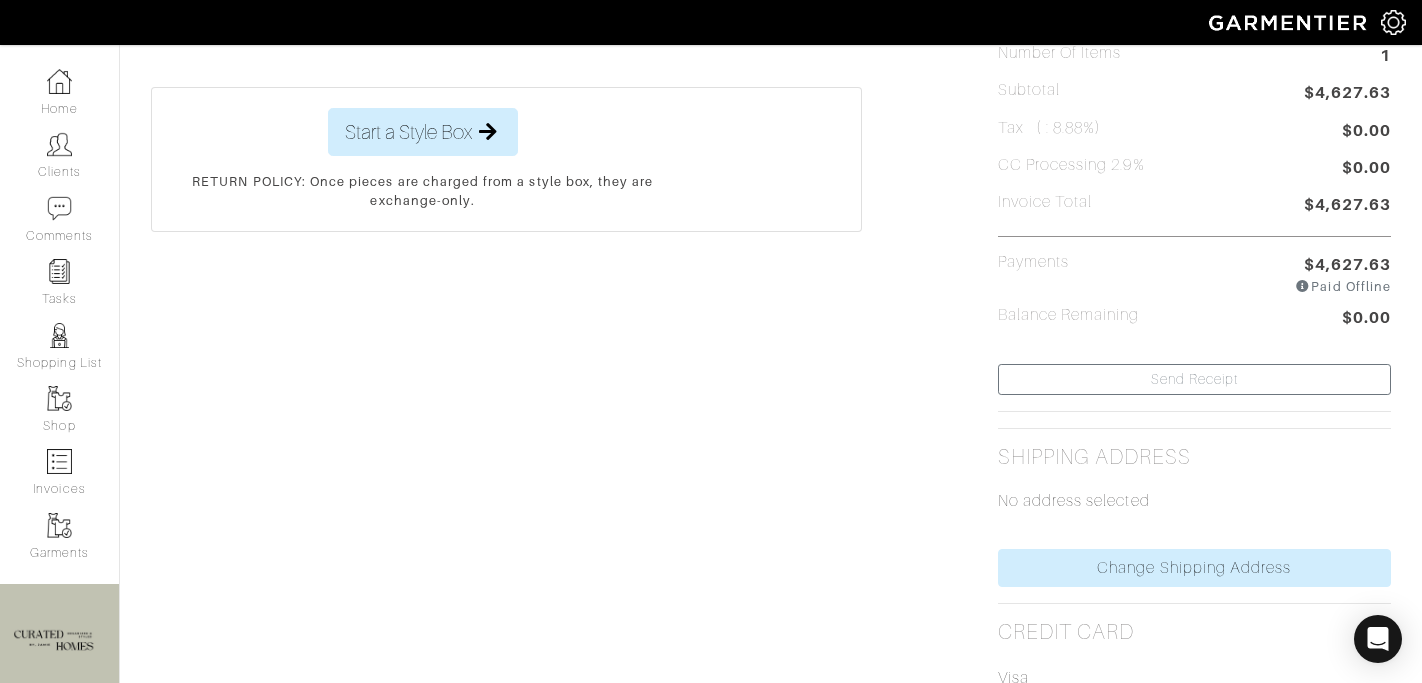 scroll, scrollTop: 76, scrollLeft: 0, axis: vertical 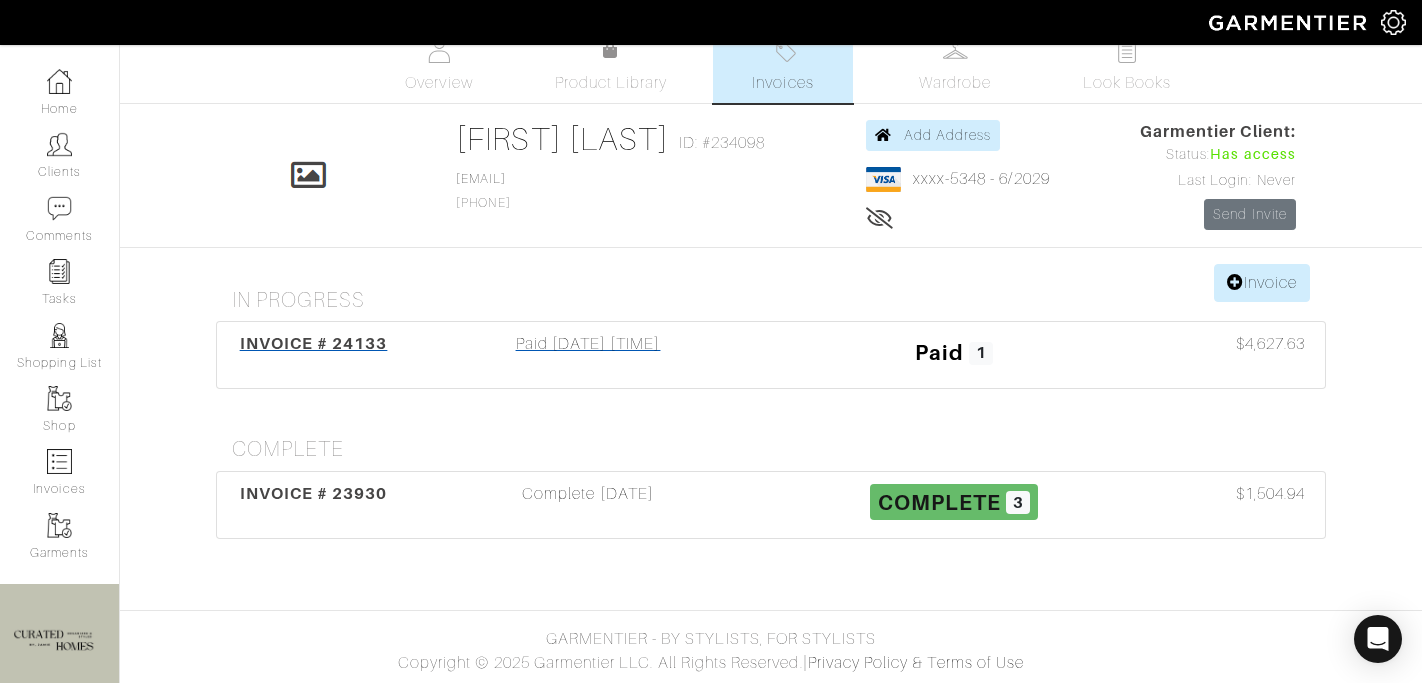click on "Paid [DATE] [TIME]" at bounding box center [588, 355] 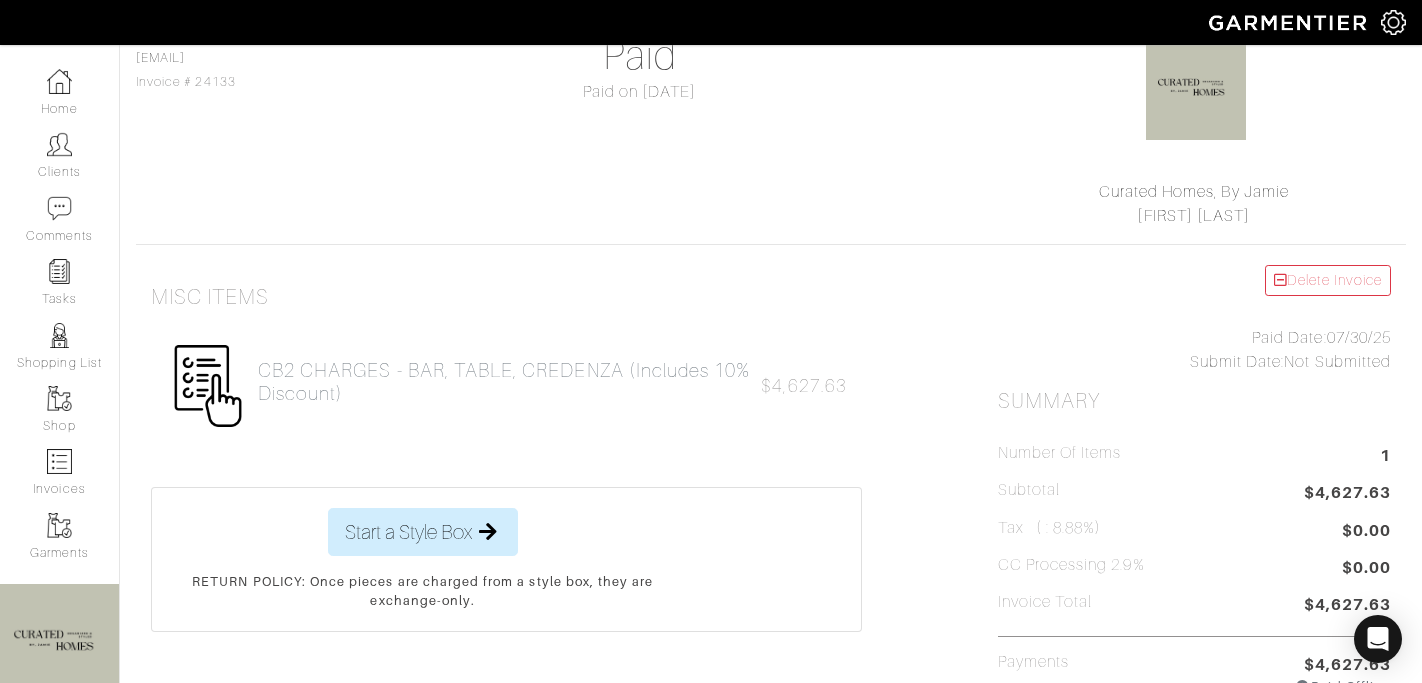 scroll, scrollTop: 32, scrollLeft: 0, axis: vertical 